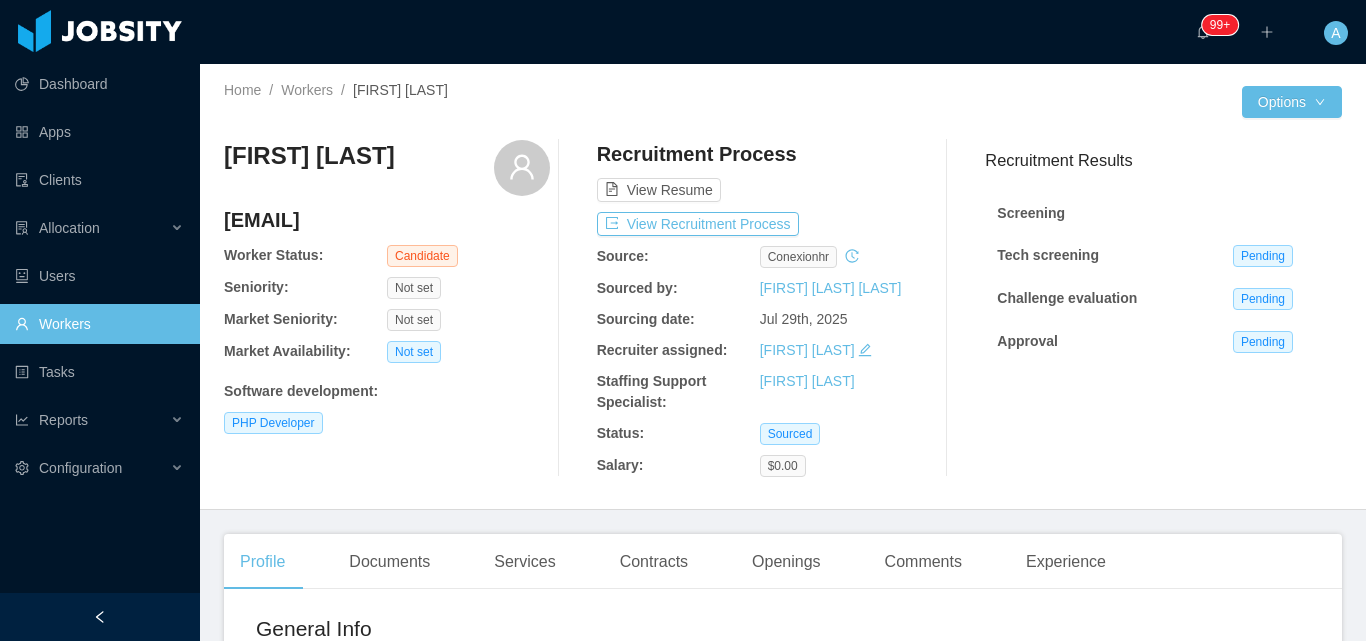 scroll, scrollTop: 0, scrollLeft: 0, axis: both 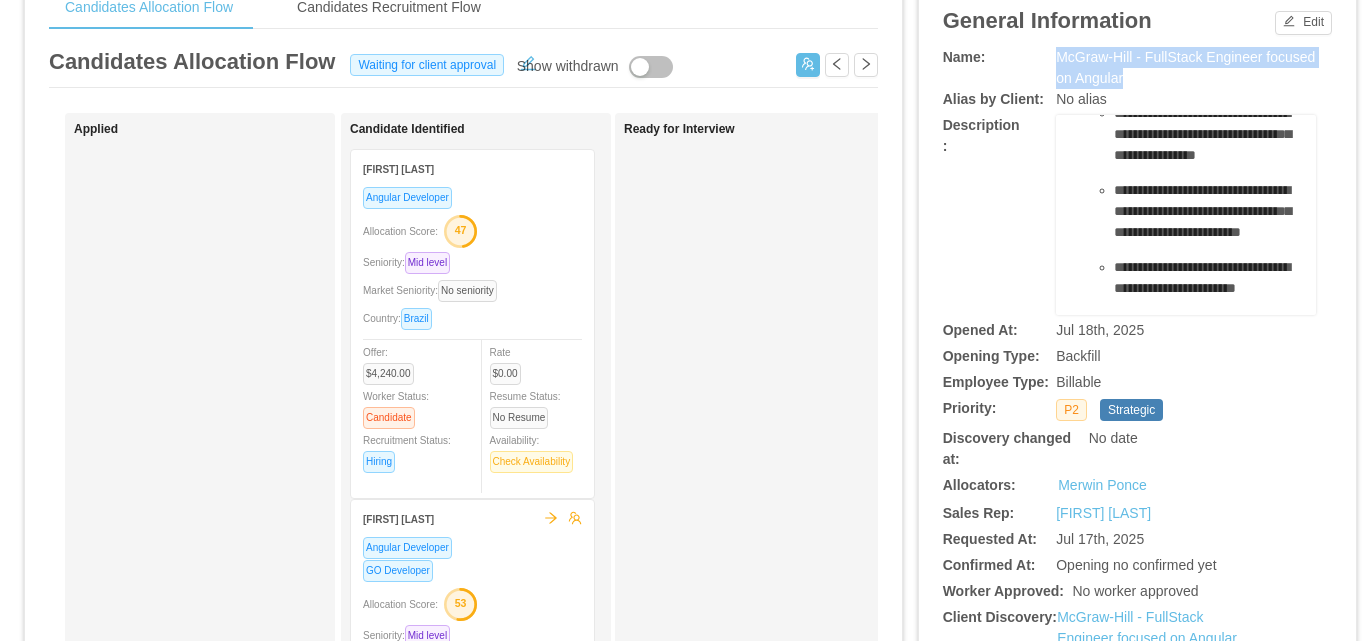 drag, startPoint x: 1051, startPoint y: 55, endPoint x: 1132, endPoint y: 76, distance: 83.677956 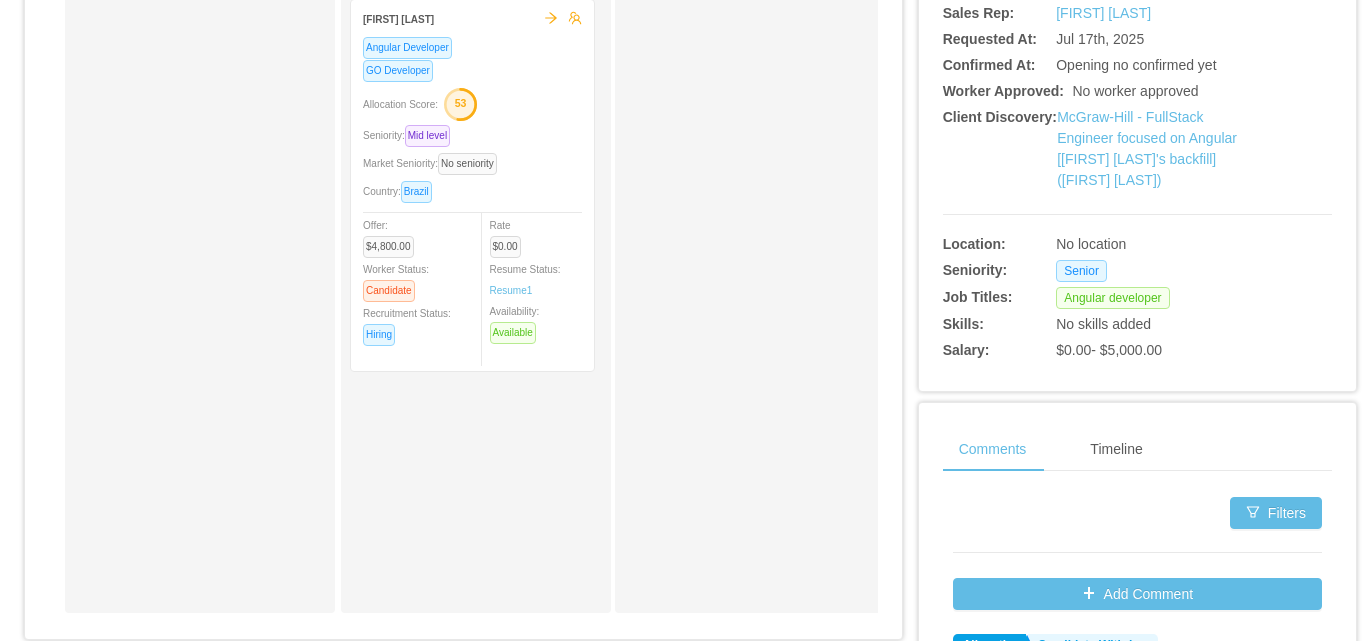 scroll, scrollTop: 960, scrollLeft: 0, axis: vertical 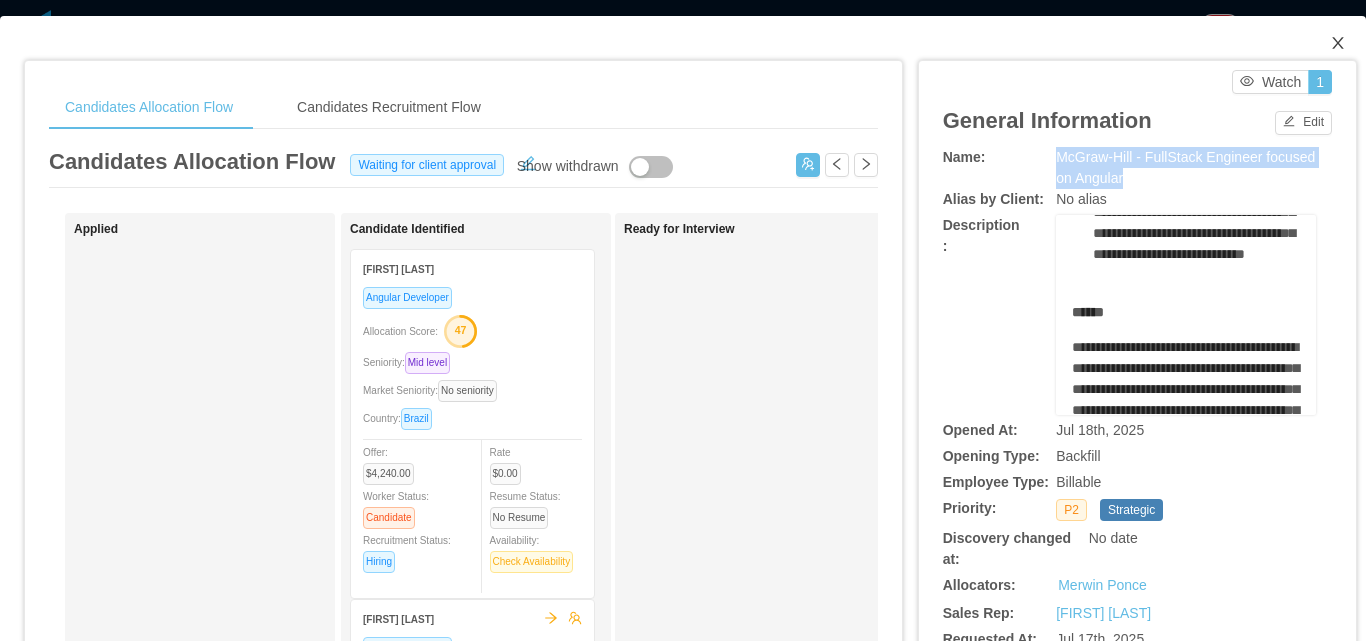 click at bounding box center [1338, 44] 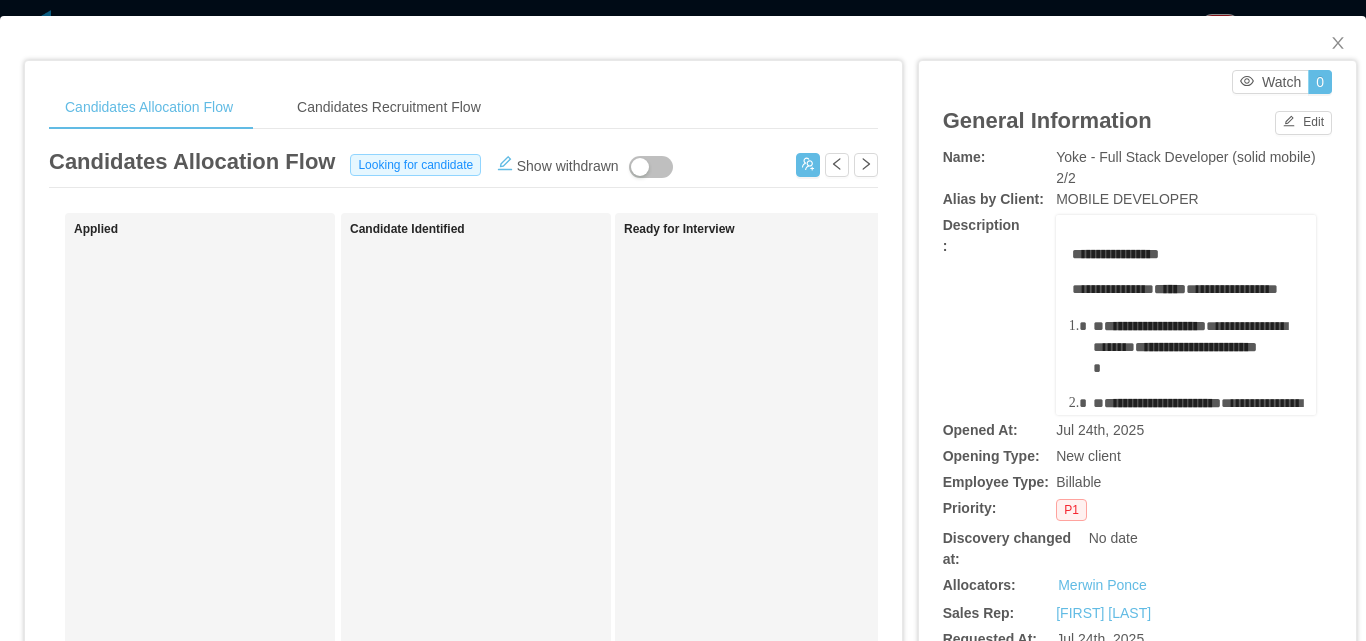 scroll, scrollTop: 0, scrollLeft: 0, axis: both 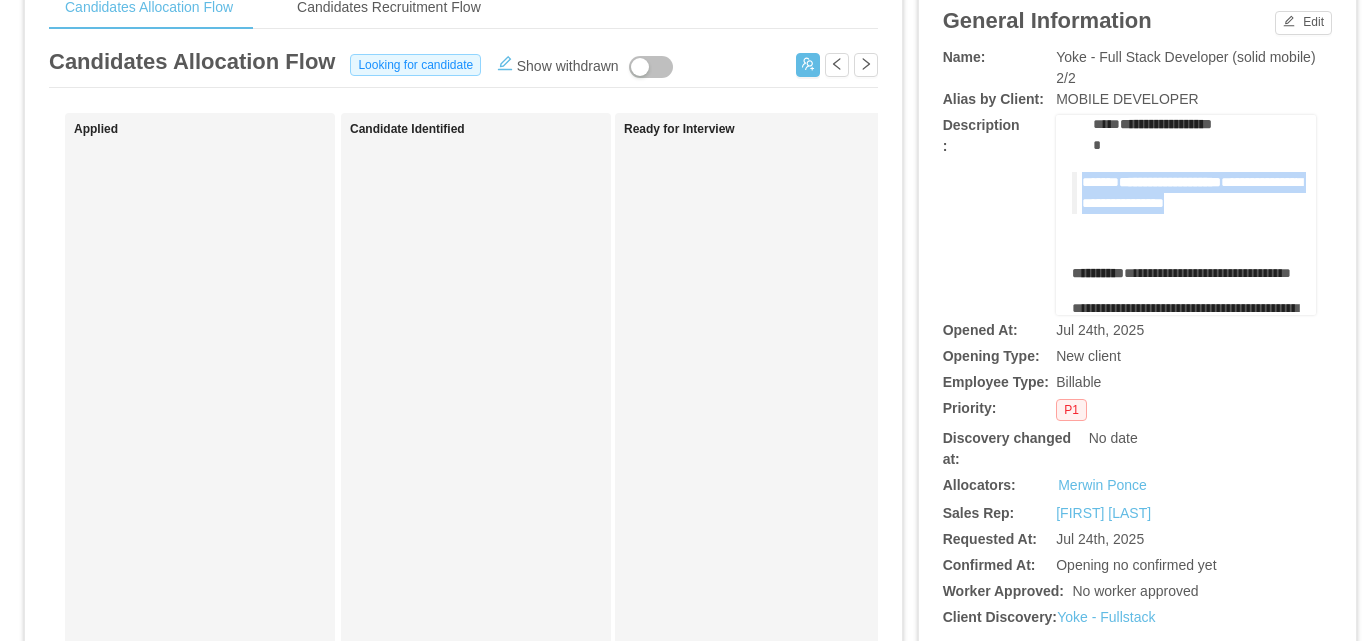 drag, startPoint x: 1279, startPoint y: 269, endPoint x: 1119, endPoint y: 243, distance: 162.09874 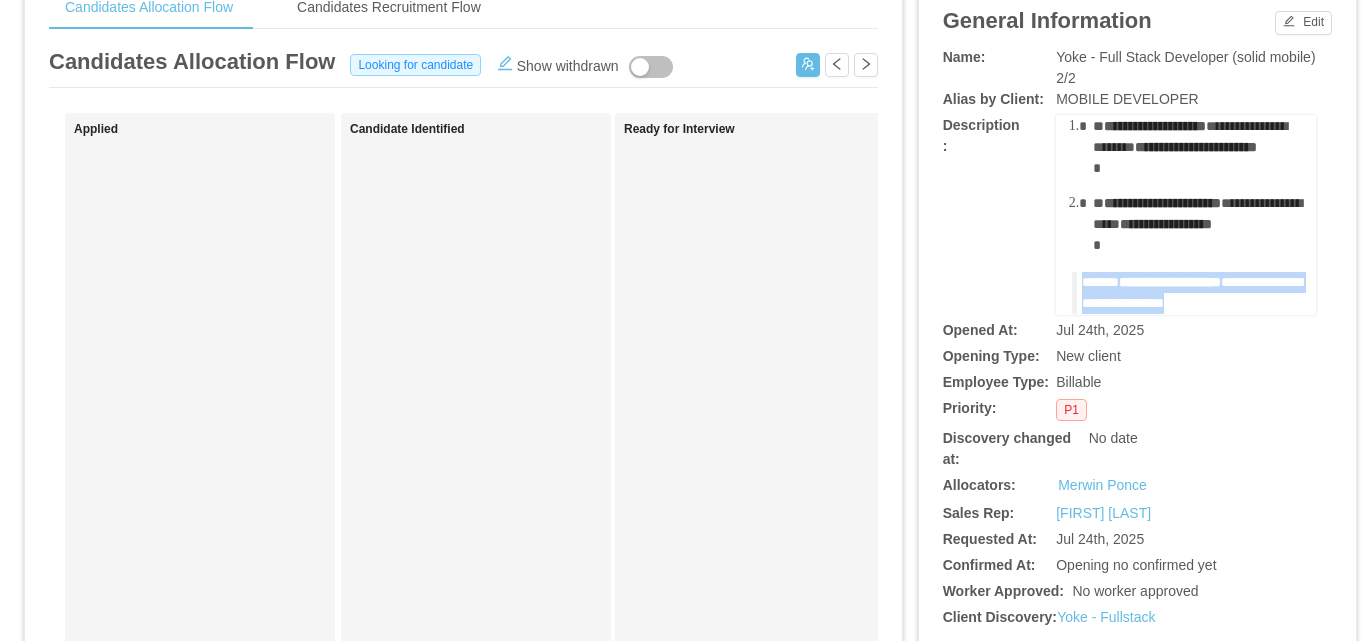 scroll, scrollTop: 200, scrollLeft: 0, axis: vertical 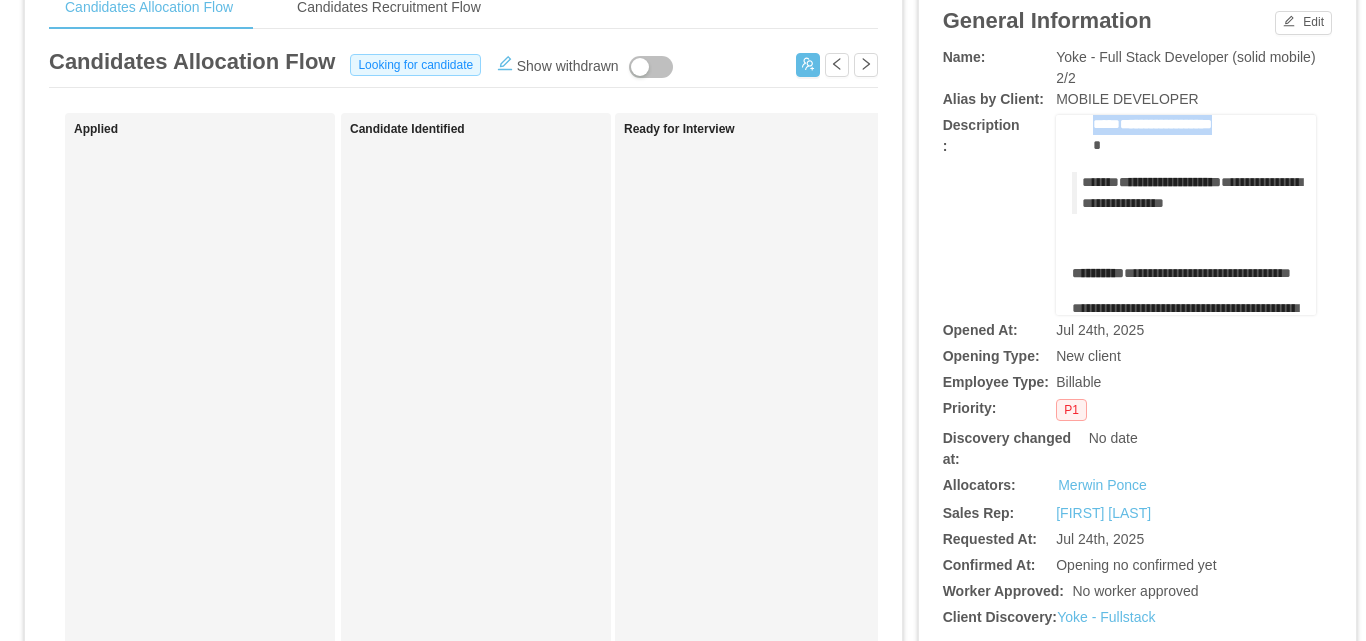 drag, startPoint x: 1080, startPoint y: 147, endPoint x: 1152, endPoint y: 181, distance: 79.624115 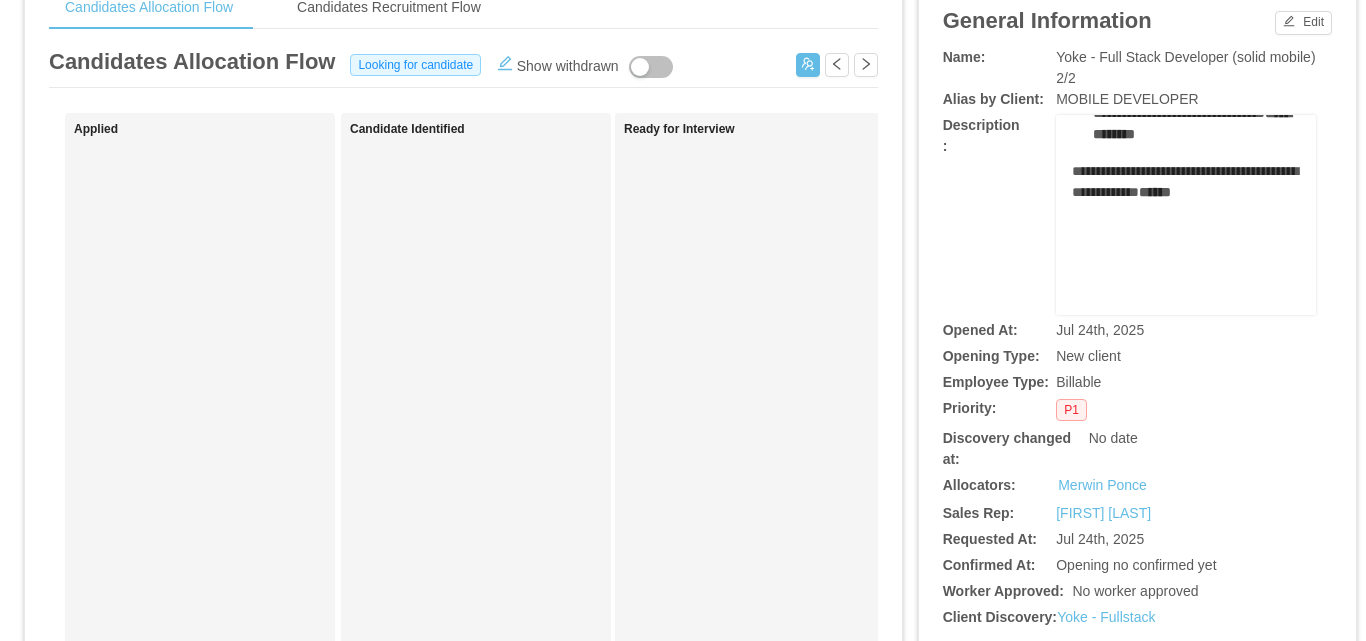 scroll, scrollTop: 1157, scrollLeft: 0, axis: vertical 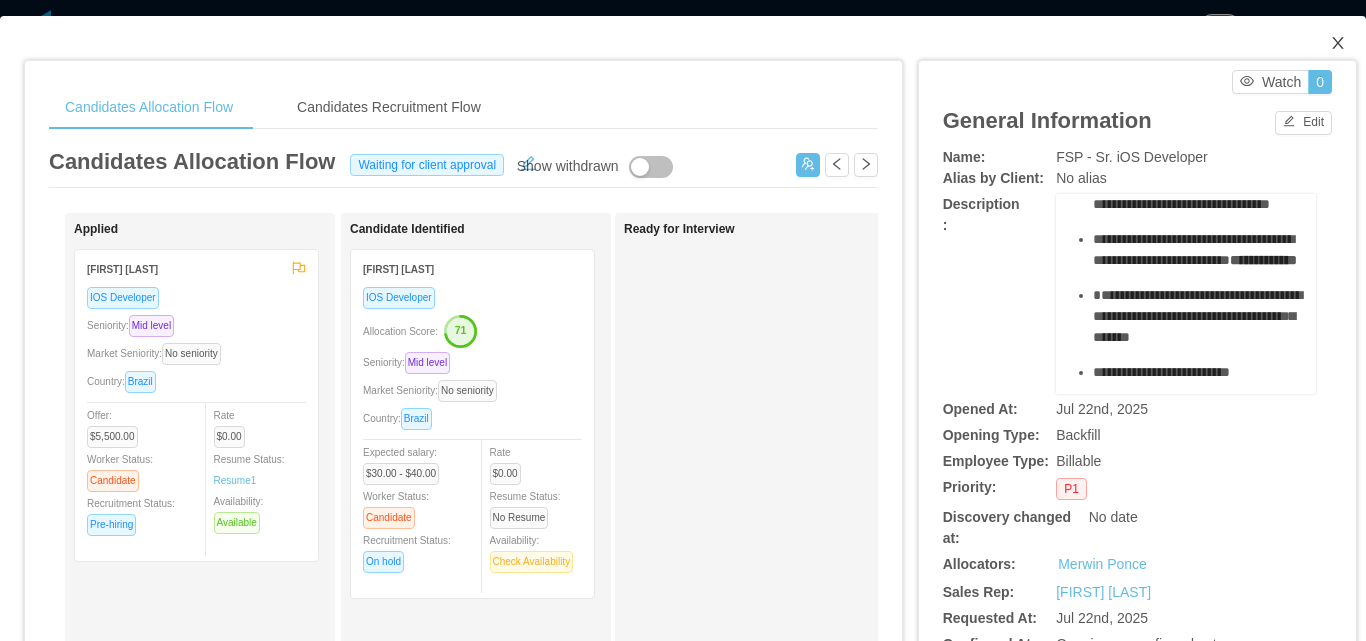 drag, startPoint x: 1327, startPoint y: 44, endPoint x: 1110, endPoint y: 8, distance: 219.96591 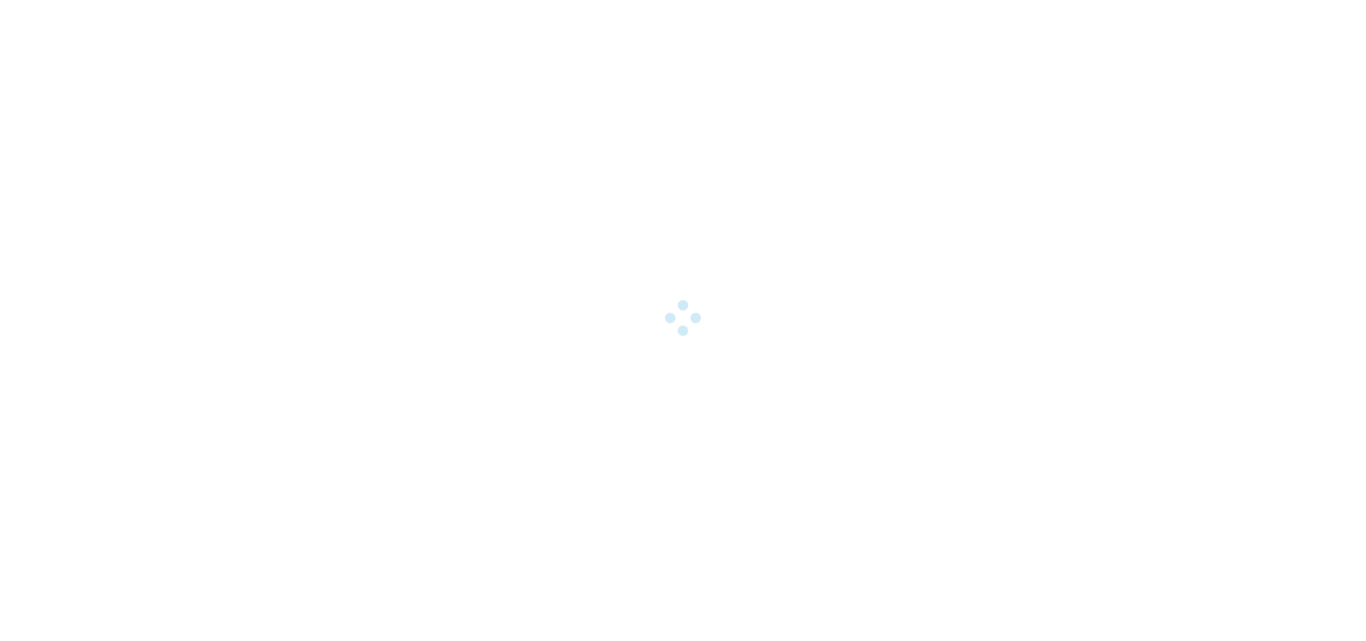 scroll, scrollTop: 0, scrollLeft: 0, axis: both 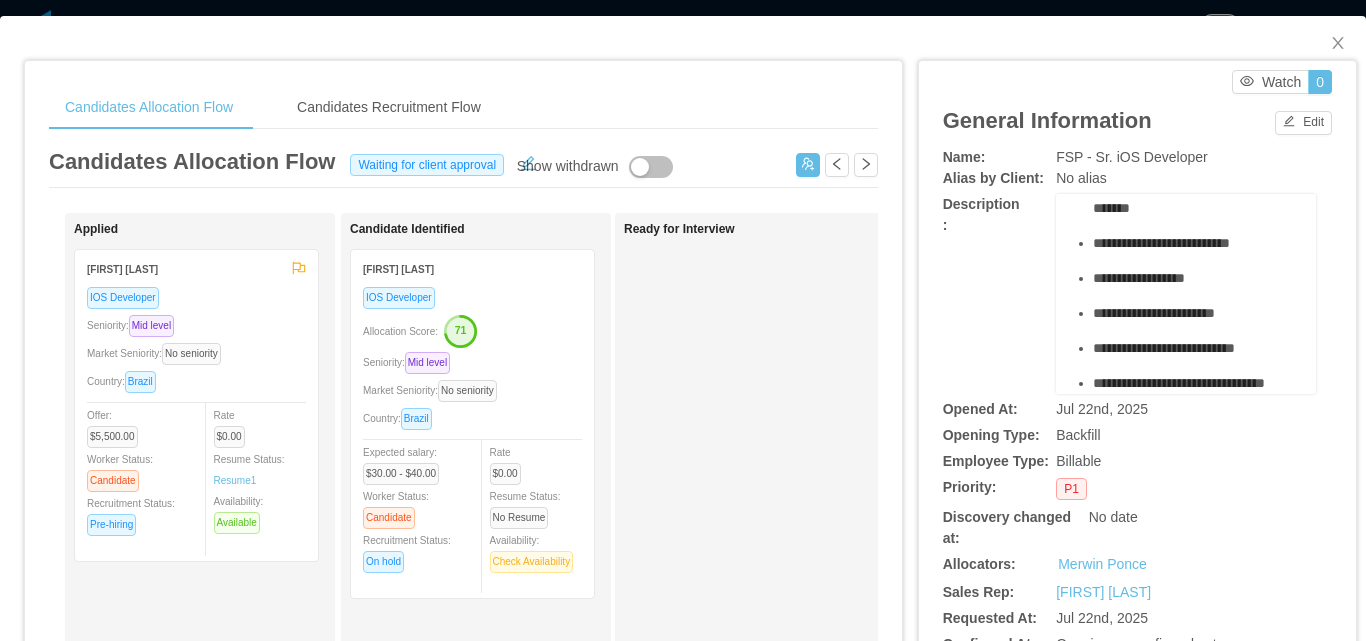 drag, startPoint x: 1138, startPoint y: 262, endPoint x: 1252, endPoint y: 230, distance: 118.40608 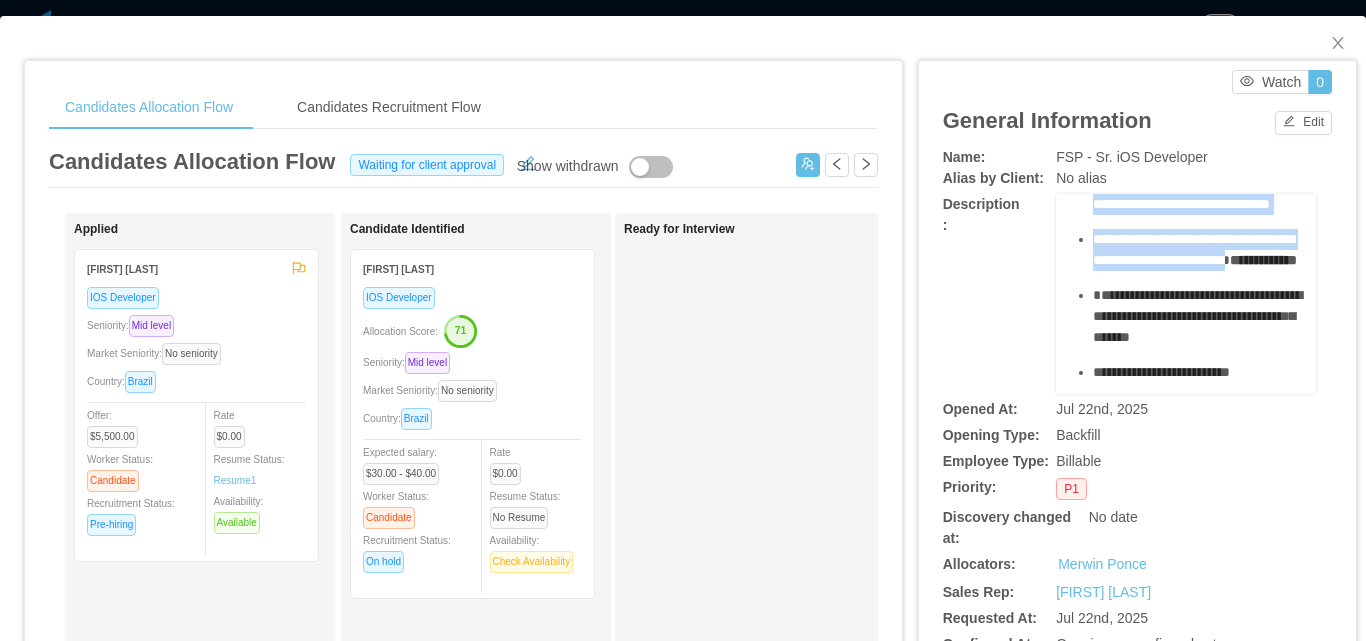click on "**********" at bounding box center [1193, 193] 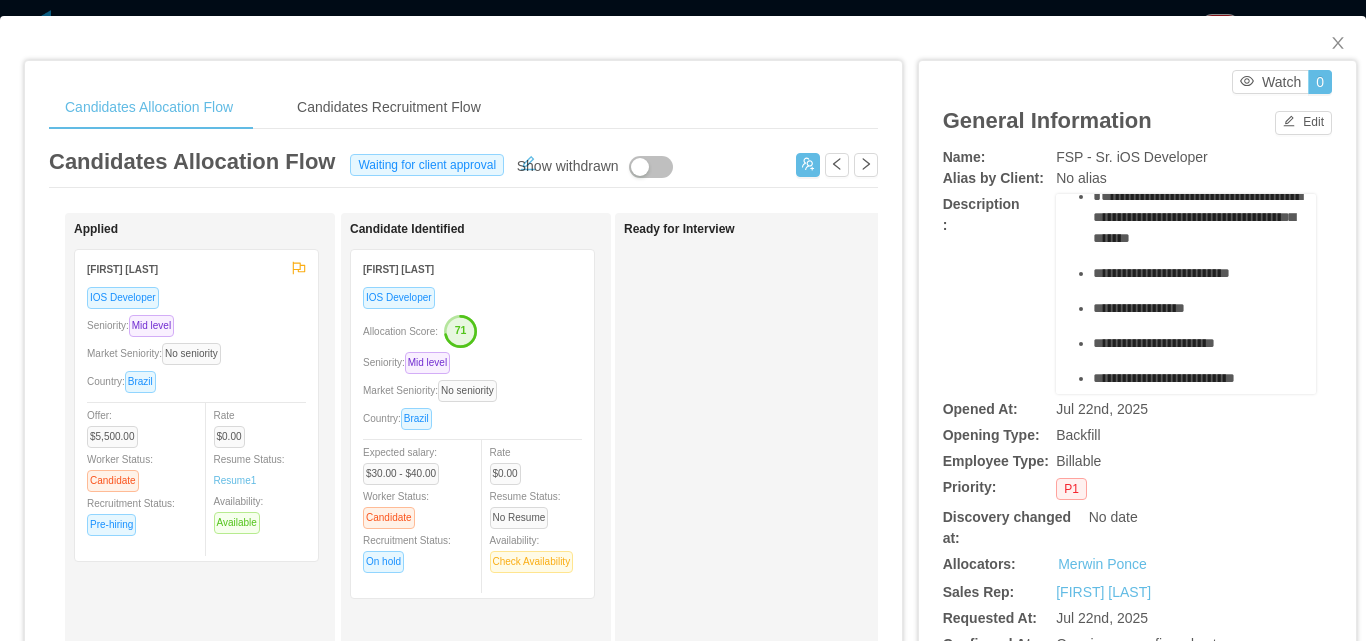 scroll, scrollTop: 500, scrollLeft: 0, axis: vertical 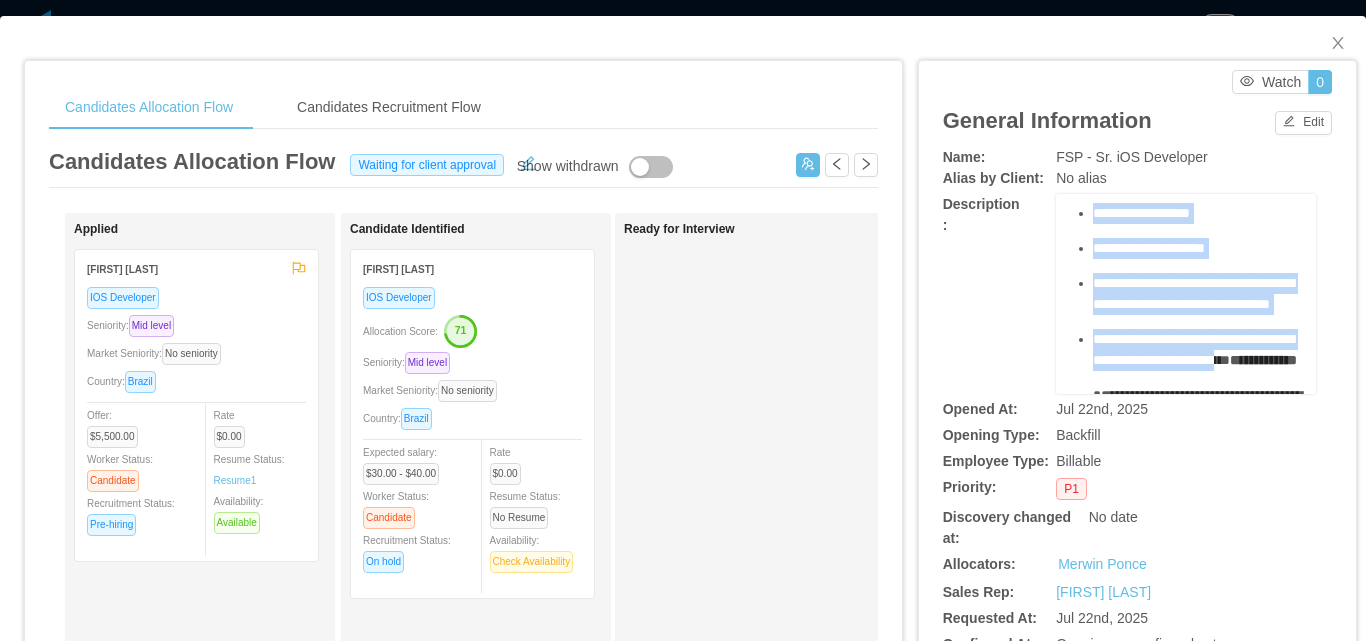 drag, startPoint x: 1123, startPoint y: 300, endPoint x: 1138, endPoint y: 269, distance: 34.43835 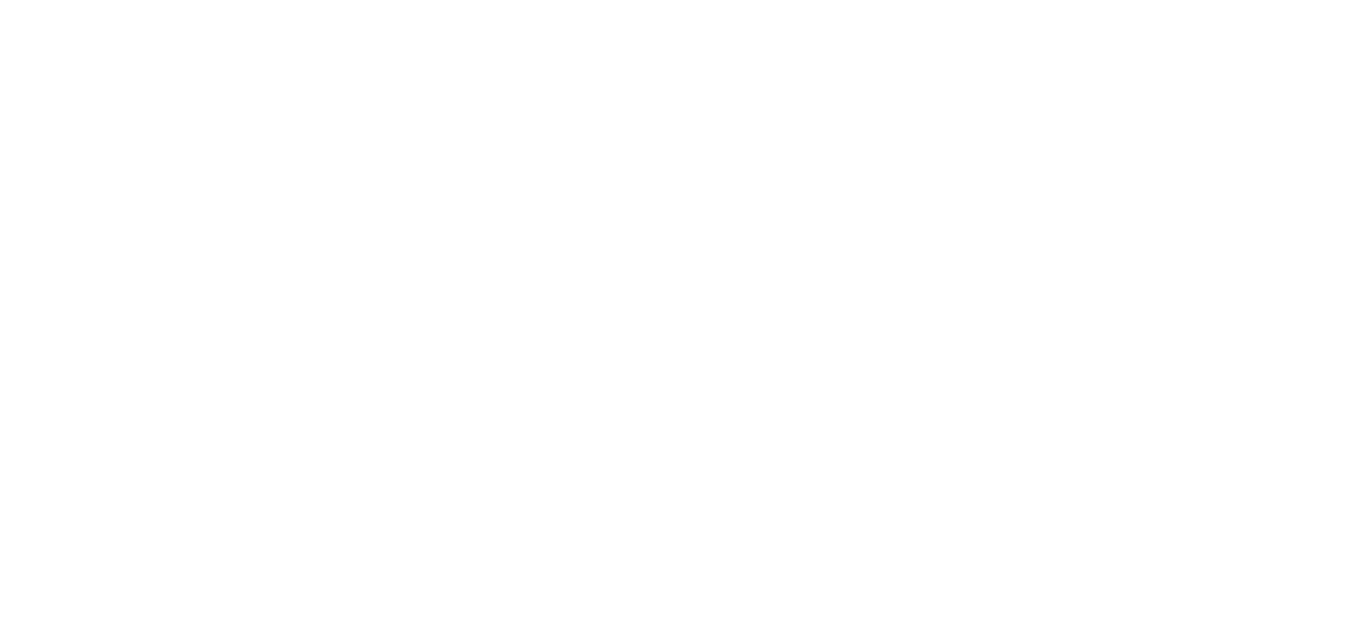 scroll, scrollTop: 0, scrollLeft: 0, axis: both 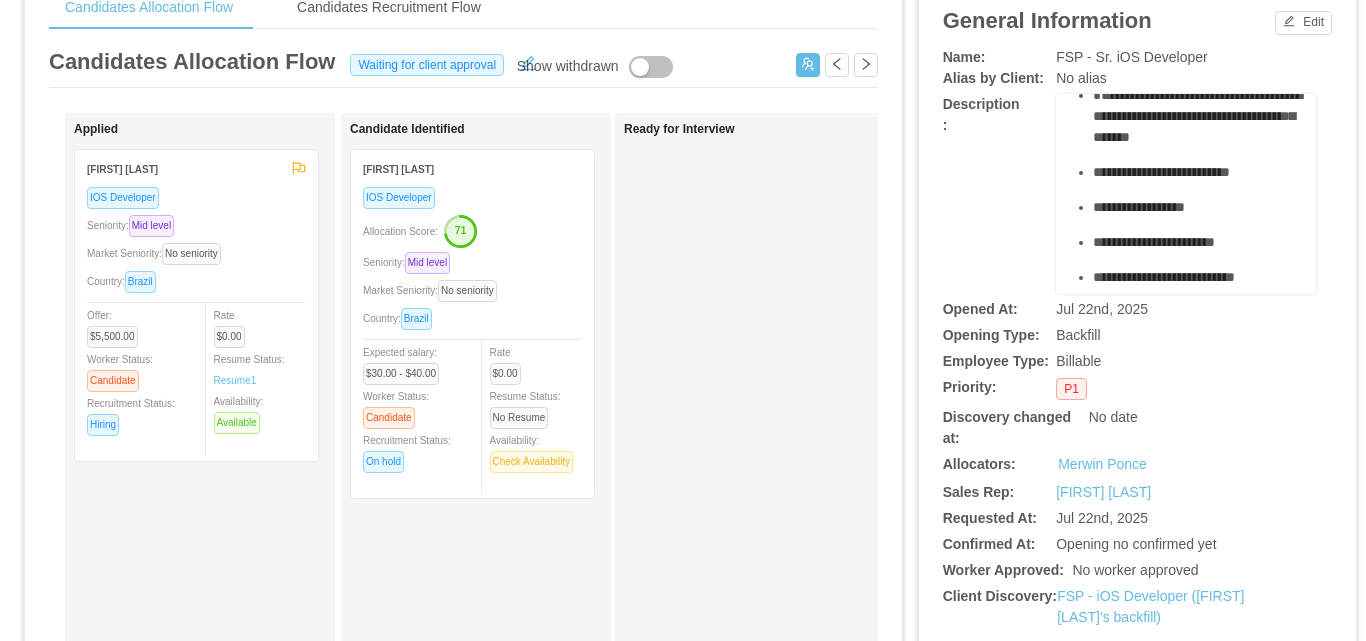 drag, startPoint x: 1136, startPoint y: 160, endPoint x: 1245, endPoint y: 204, distance: 117.54574 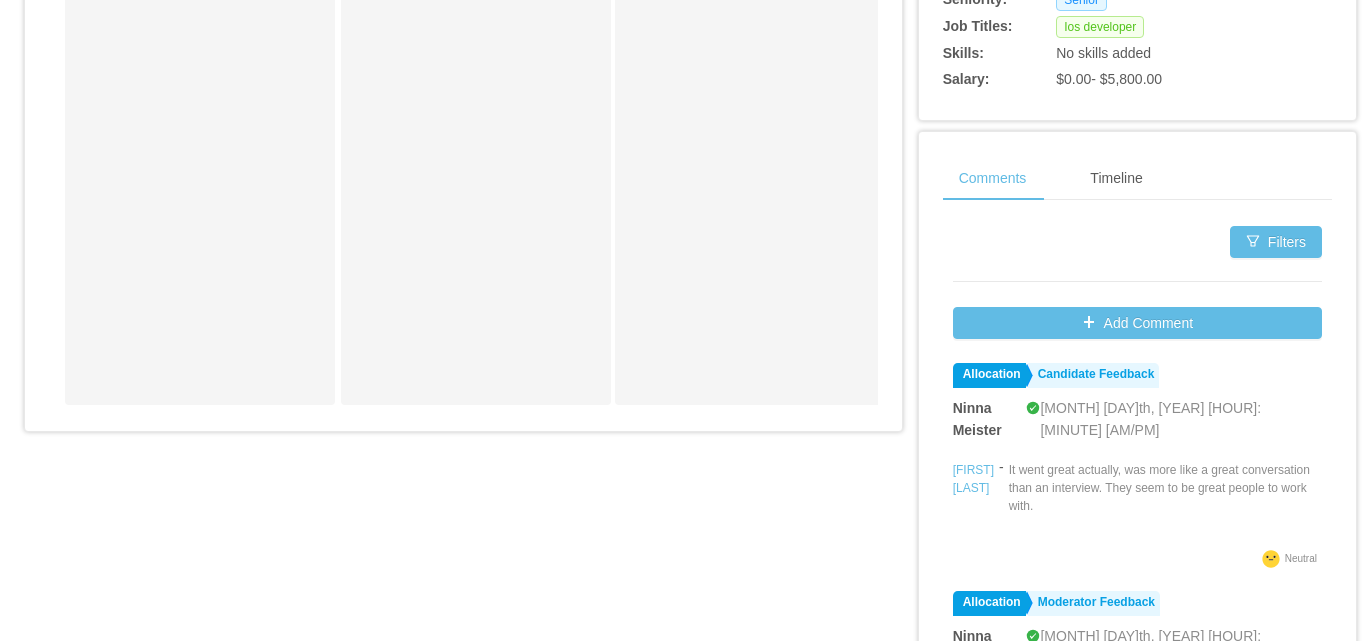 scroll, scrollTop: 897, scrollLeft: 0, axis: vertical 